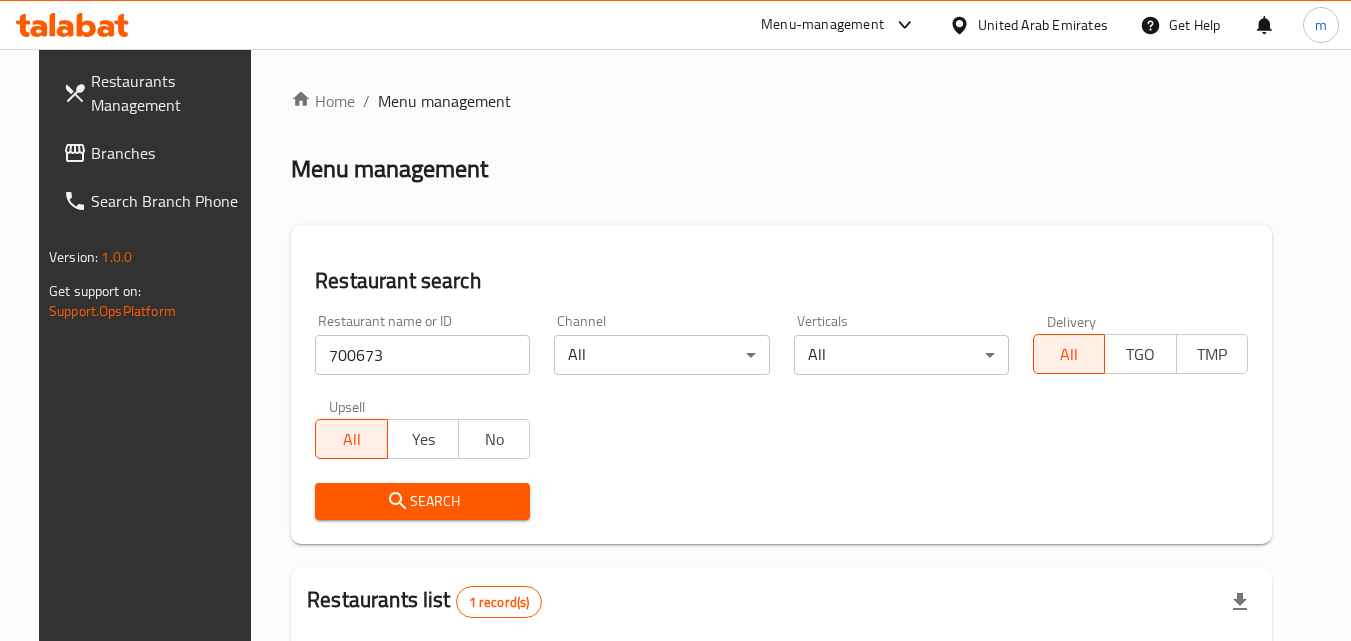 scroll, scrollTop: 200, scrollLeft: 0, axis: vertical 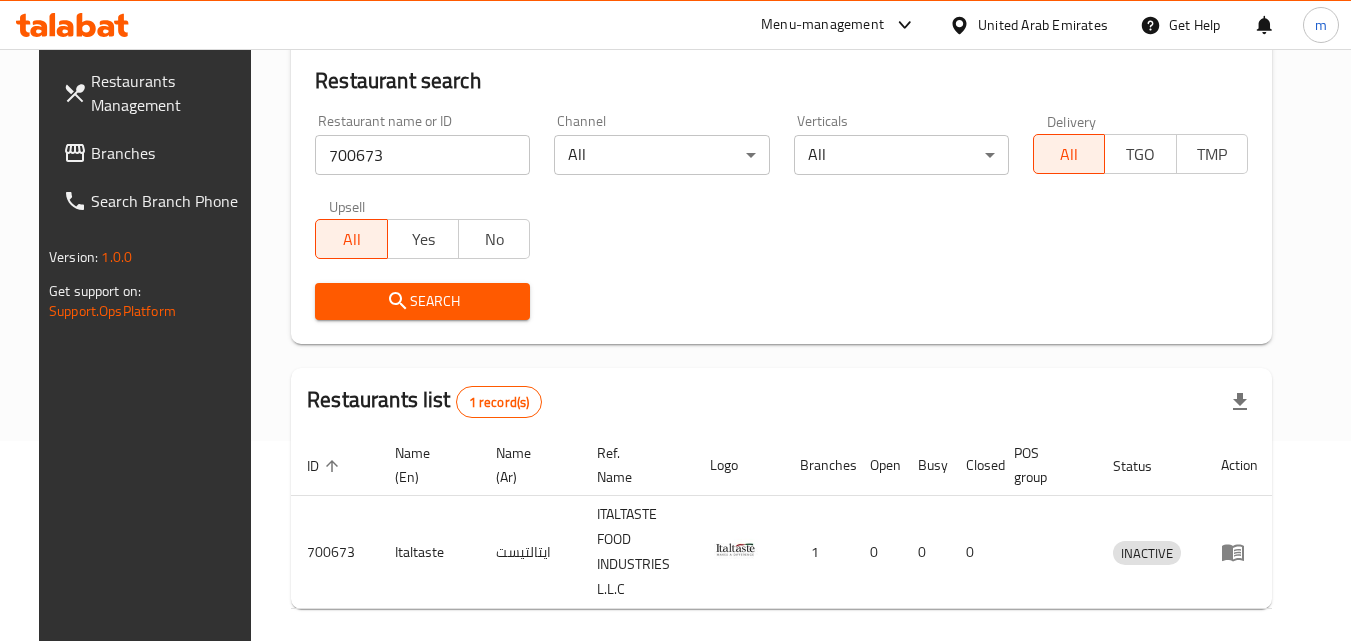 click on "Branches" at bounding box center [170, 153] 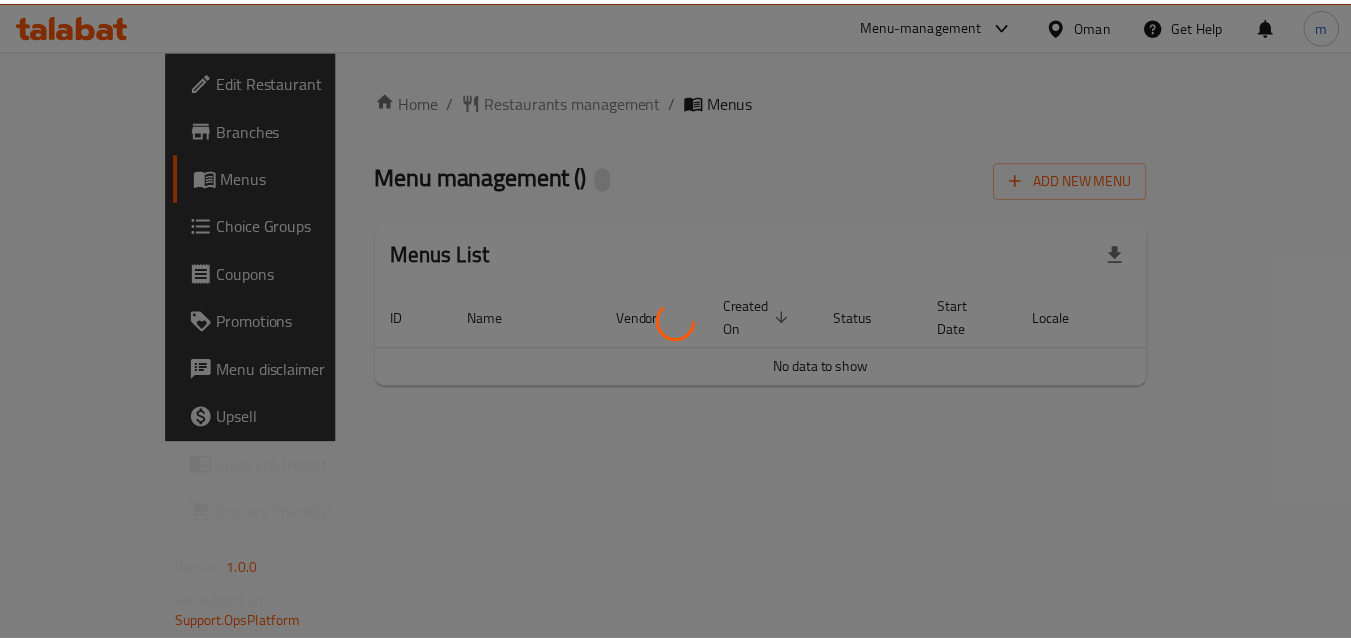 scroll, scrollTop: 0, scrollLeft: 0, axis: both 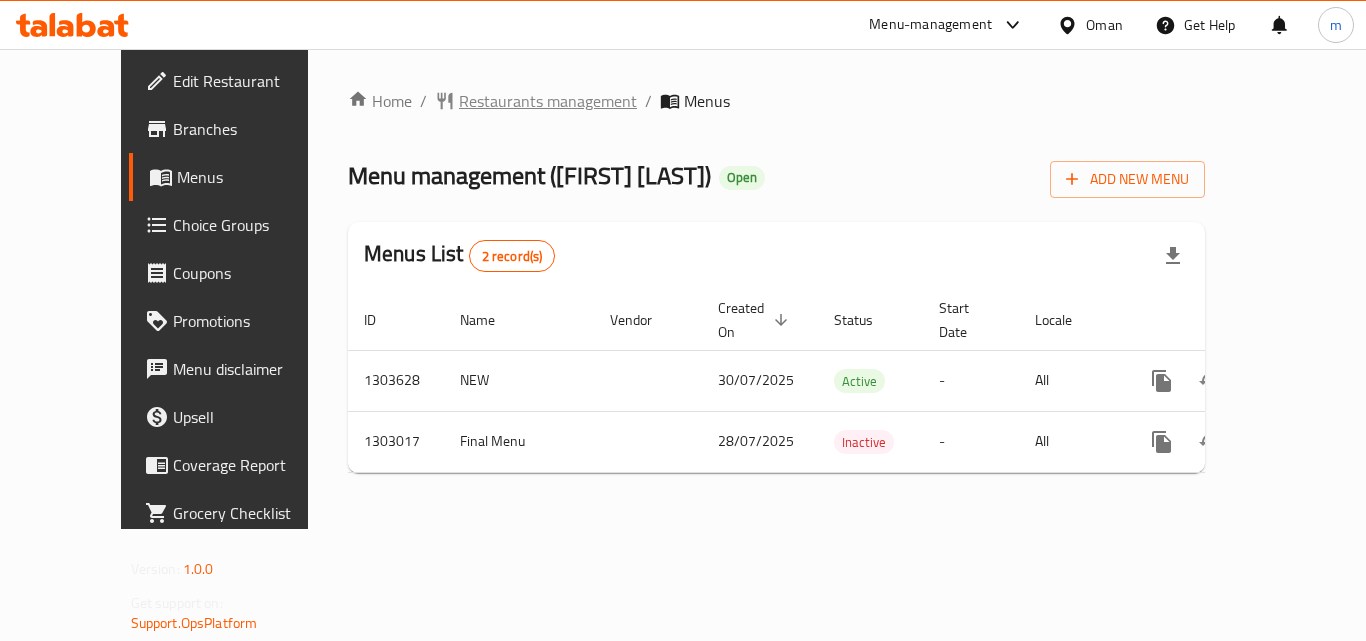 click on "Restaurants management" at bounding box center [548, 101] 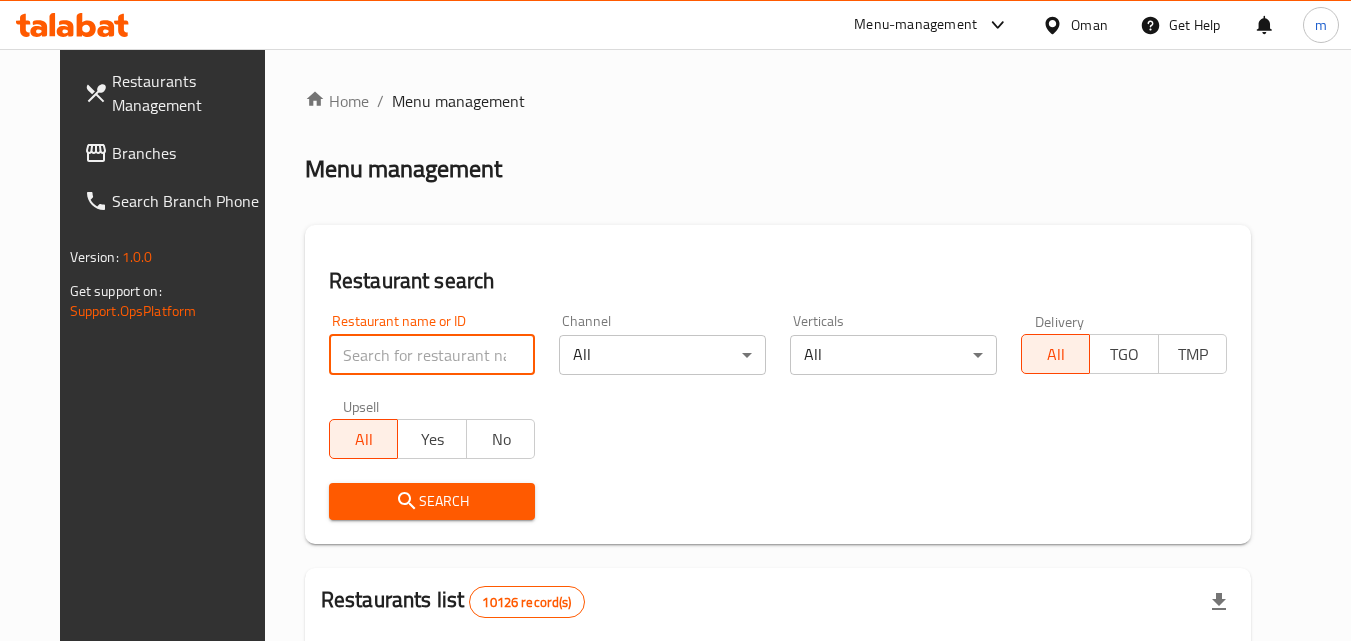 click at bounding box center [432, 355] 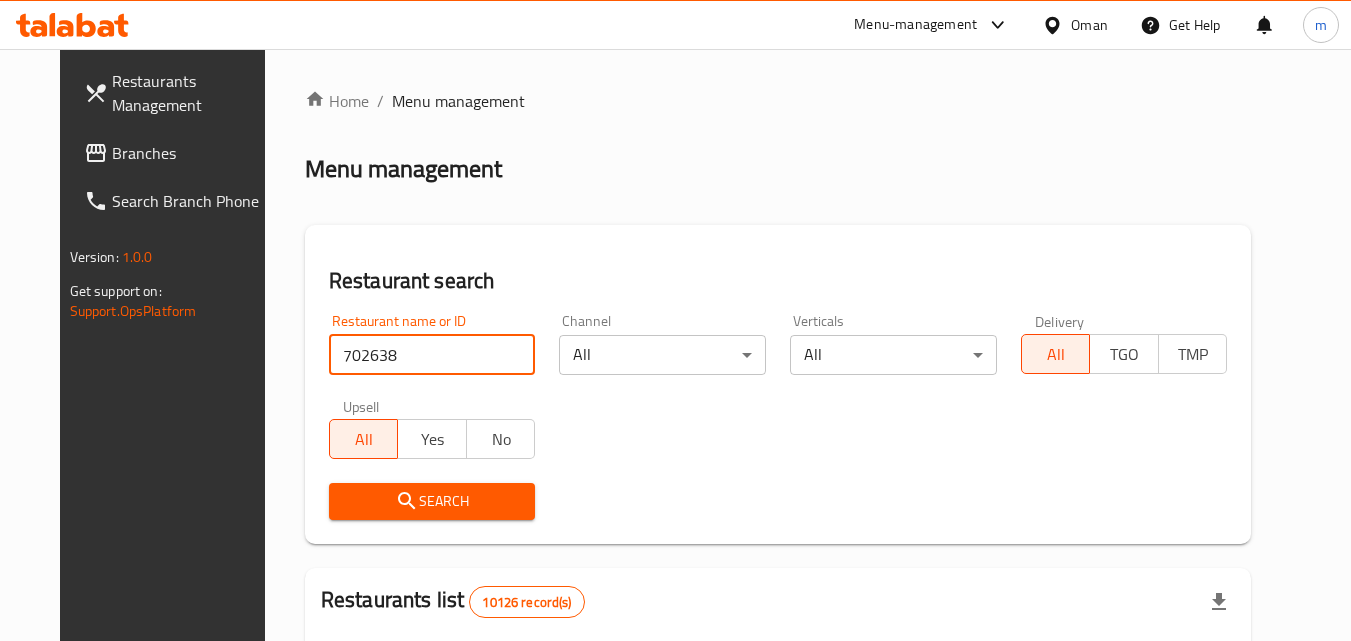 type on "702638" 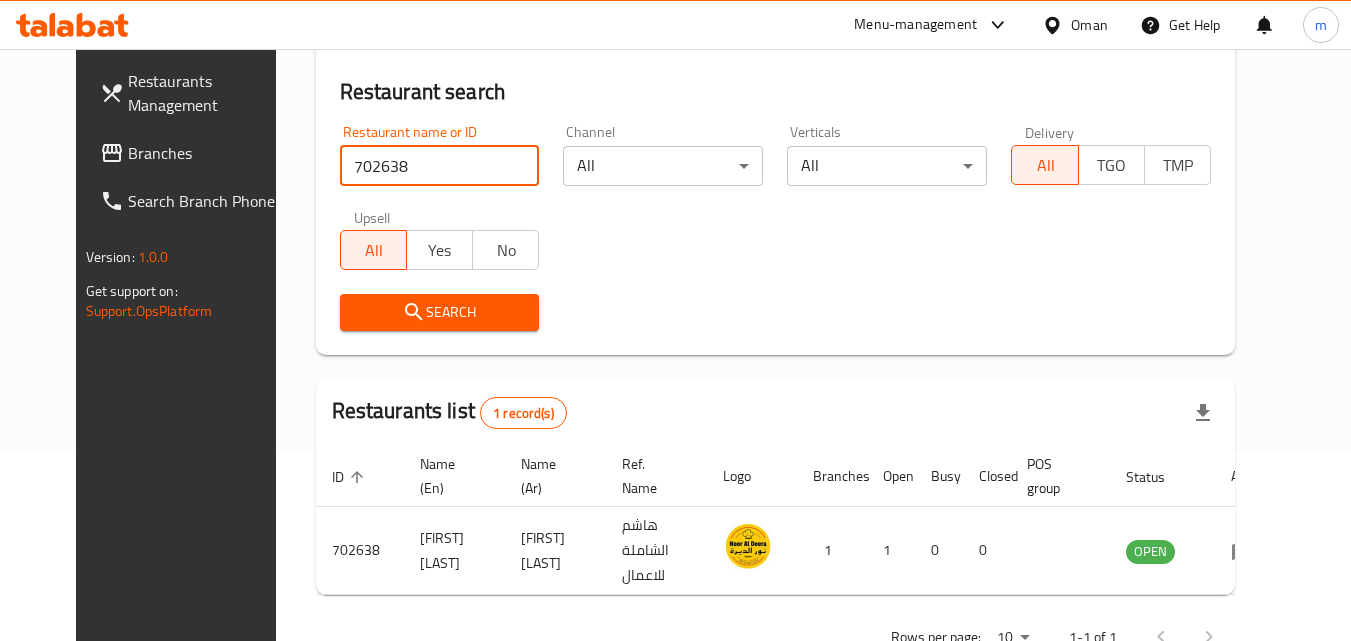 scroll, scrollTop: 200, scrollLeft: 0, axis: vertical 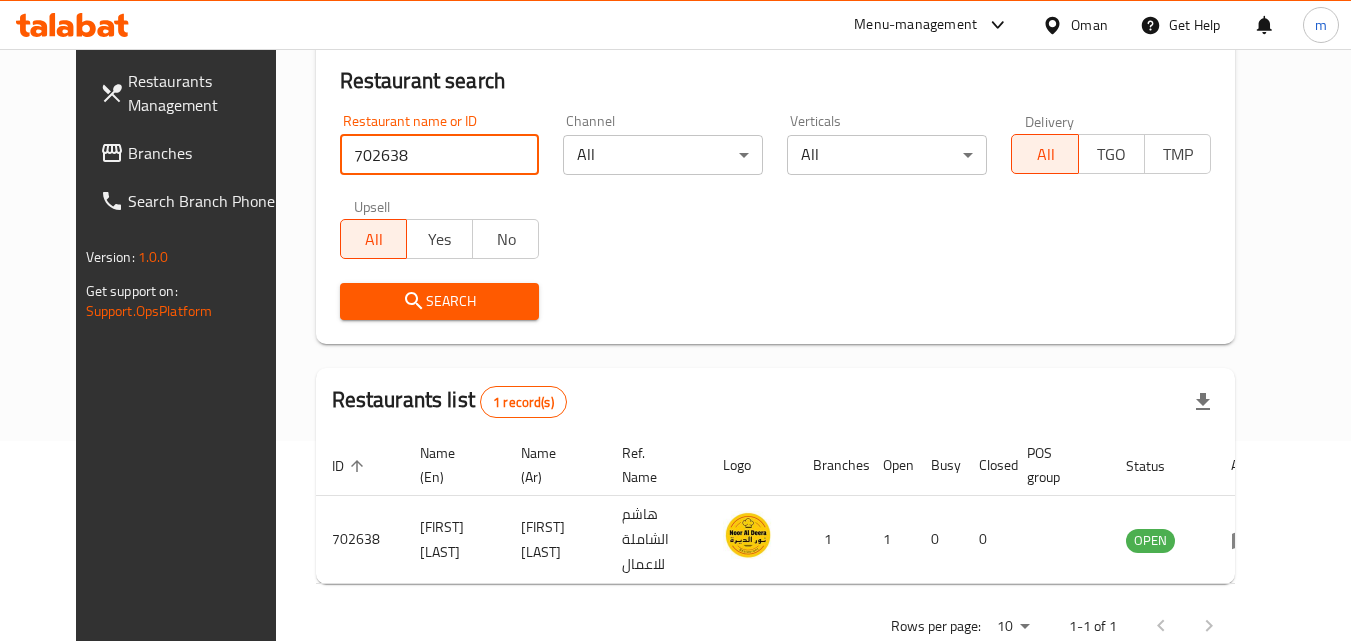 click on "702638" at bounding box center [440, 155] 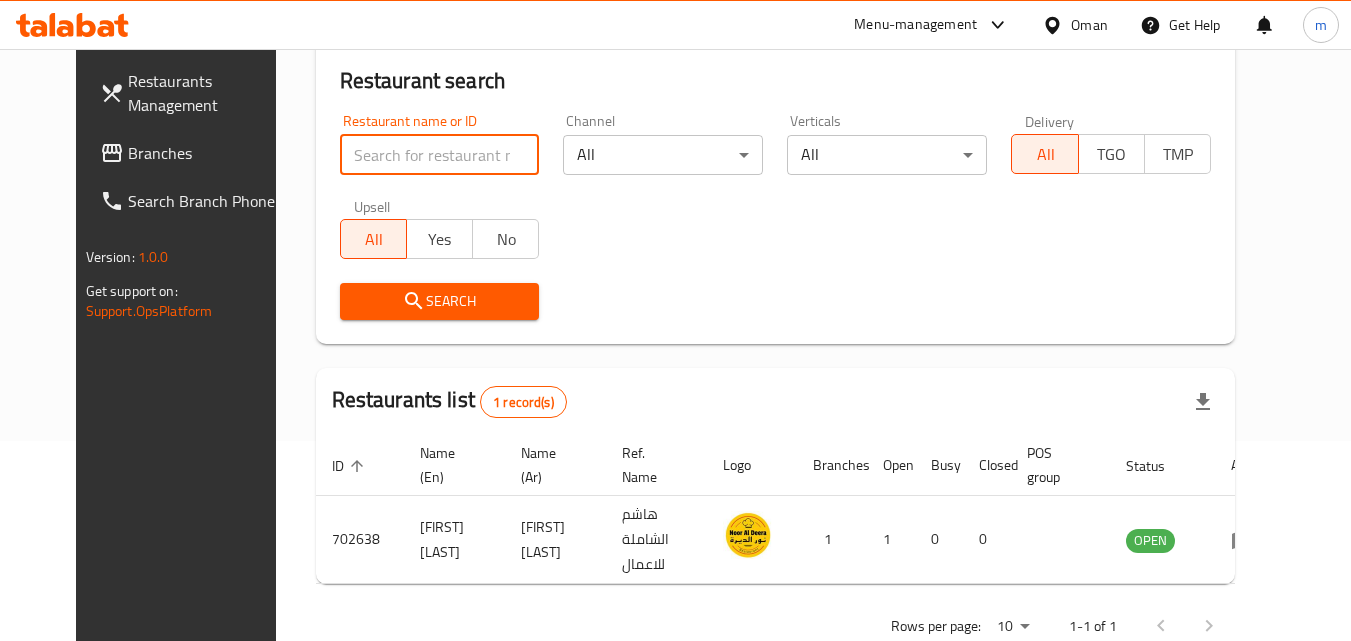 type 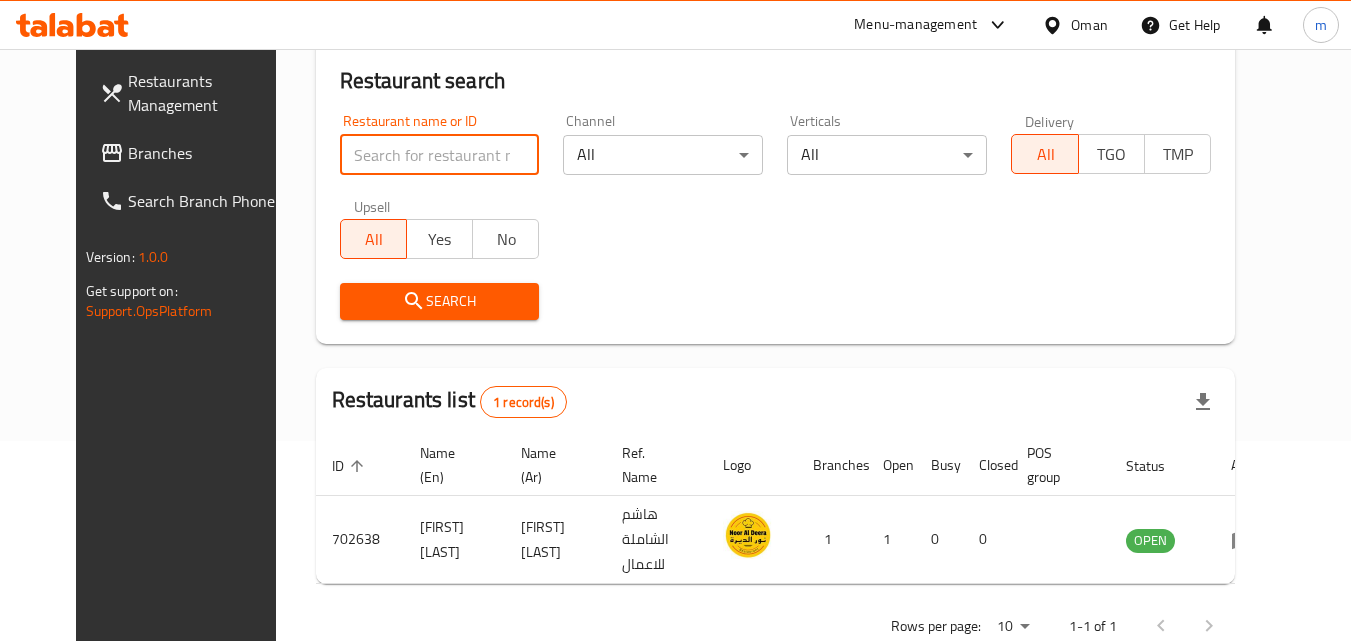 click on "Branches" at bounding box center (207, 153) 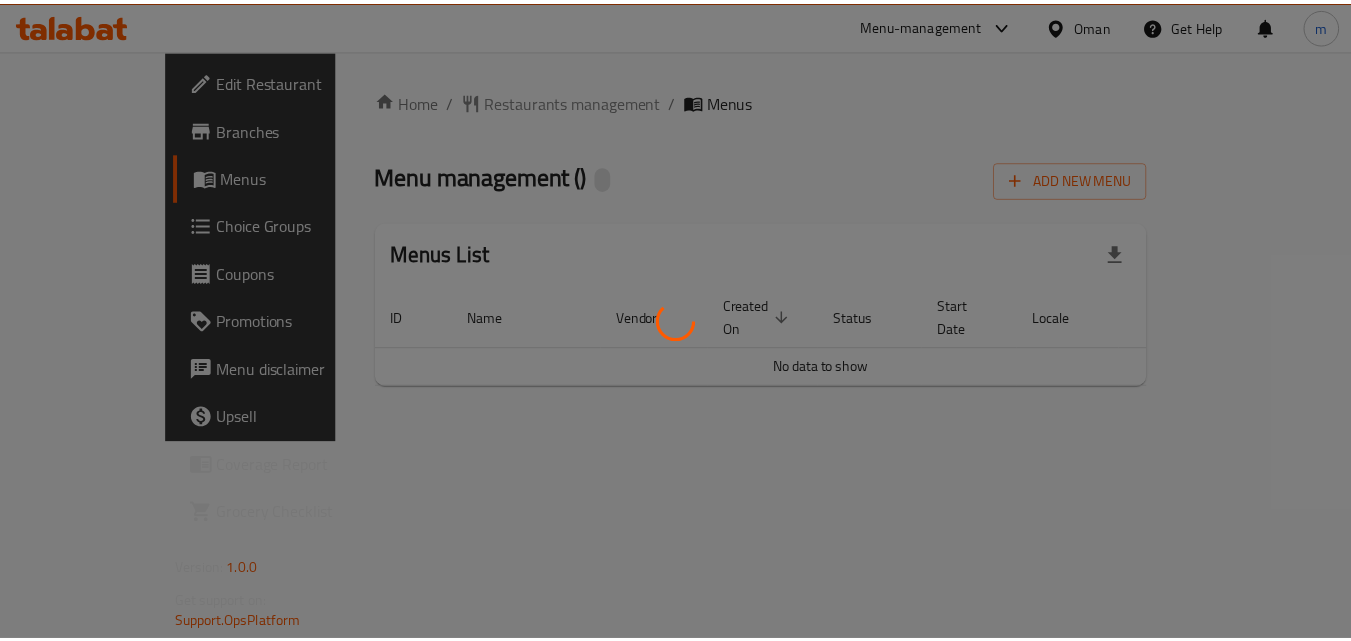 scroll, scrollTop: 0, scrollLeft: 0, axis: both 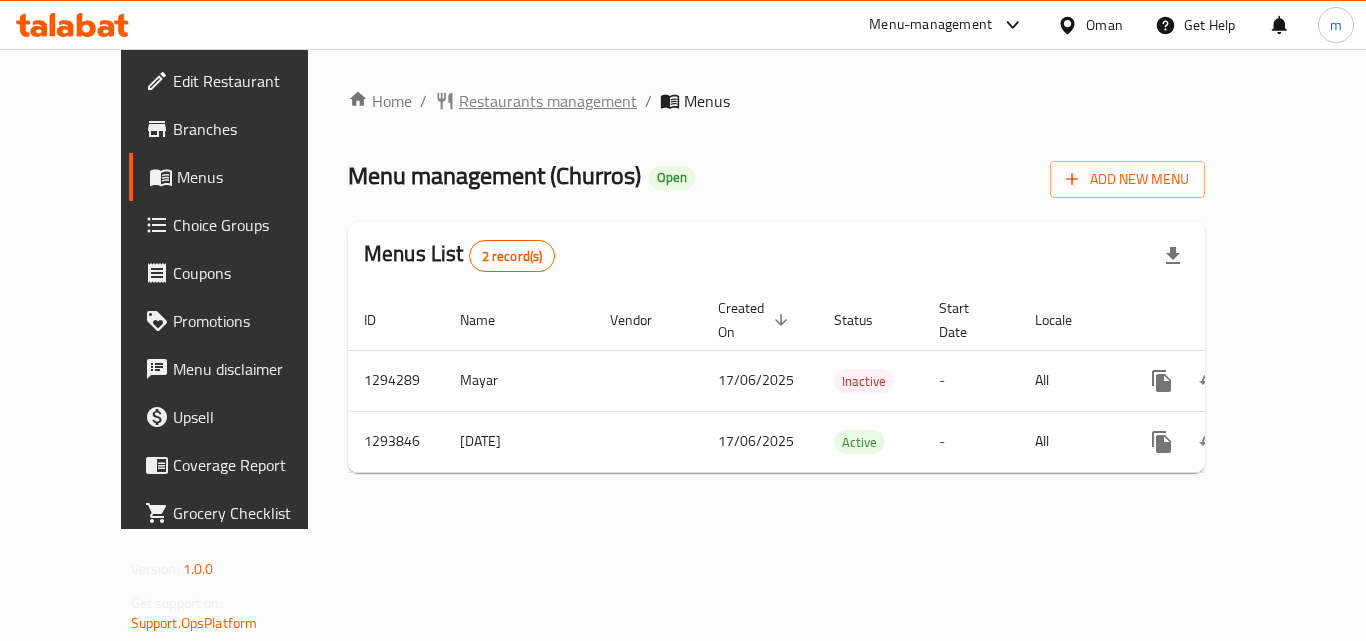 click on "Restaurants management" at bounding box center [548, 101] 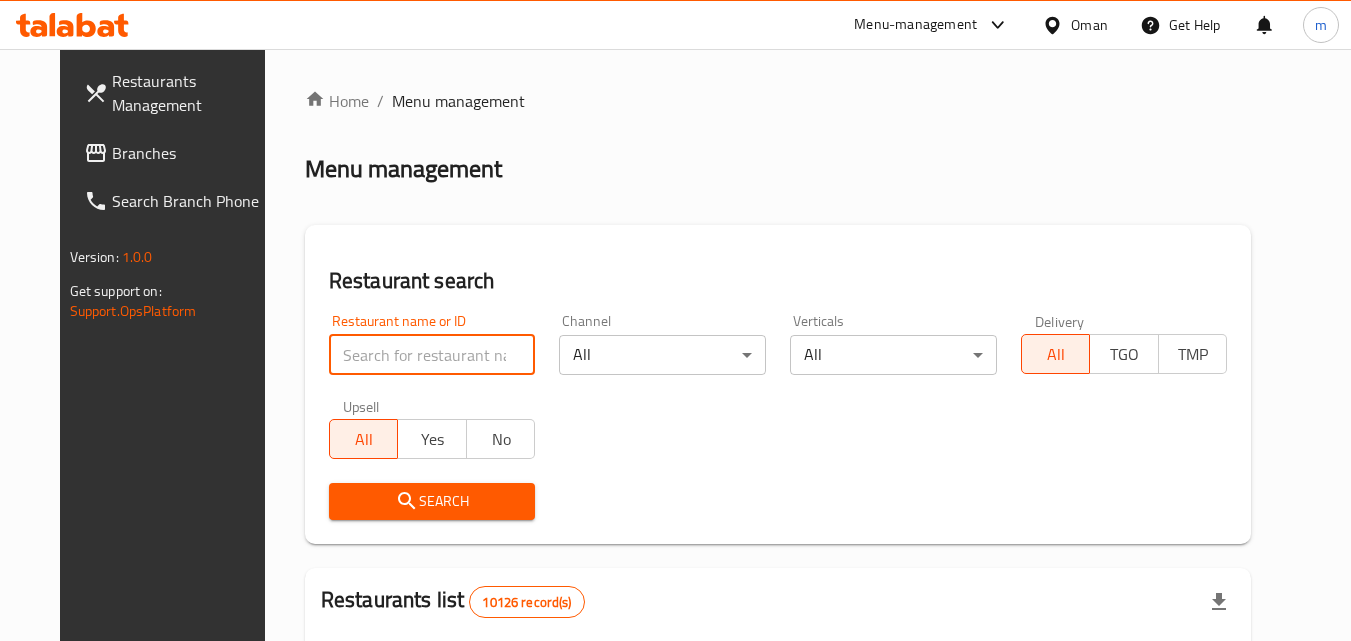 click at bounding box center (432, 355) 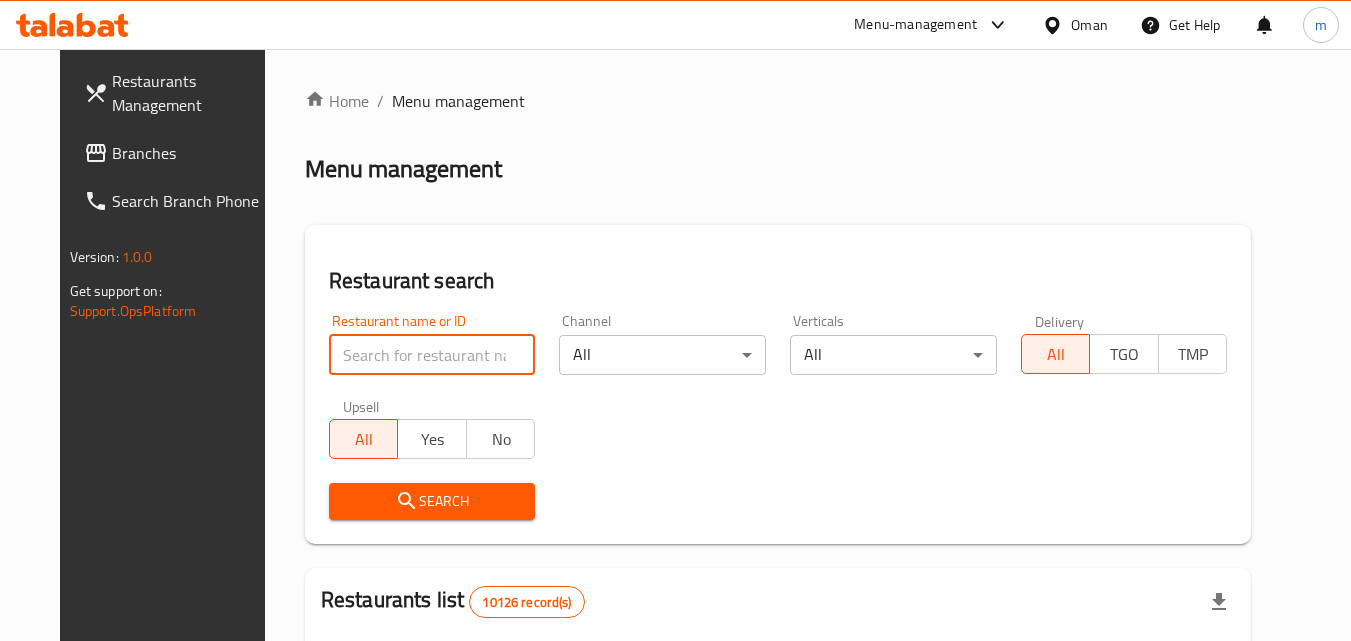 type on "v" 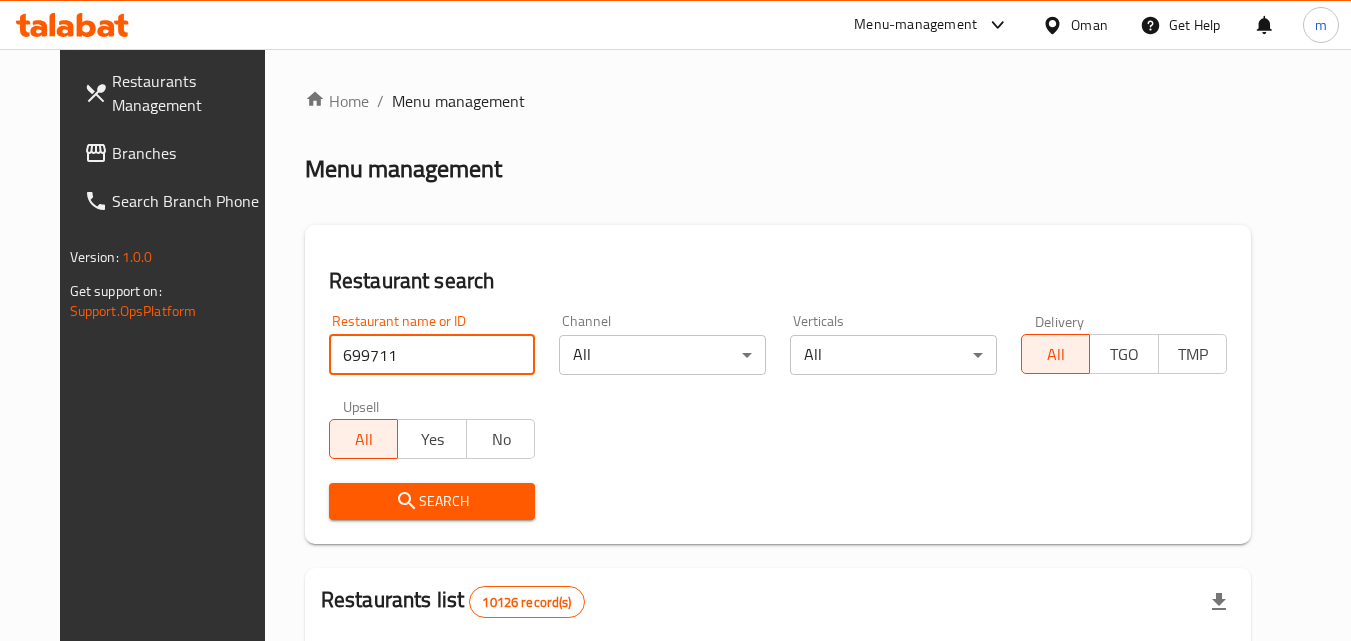 type on "699711" 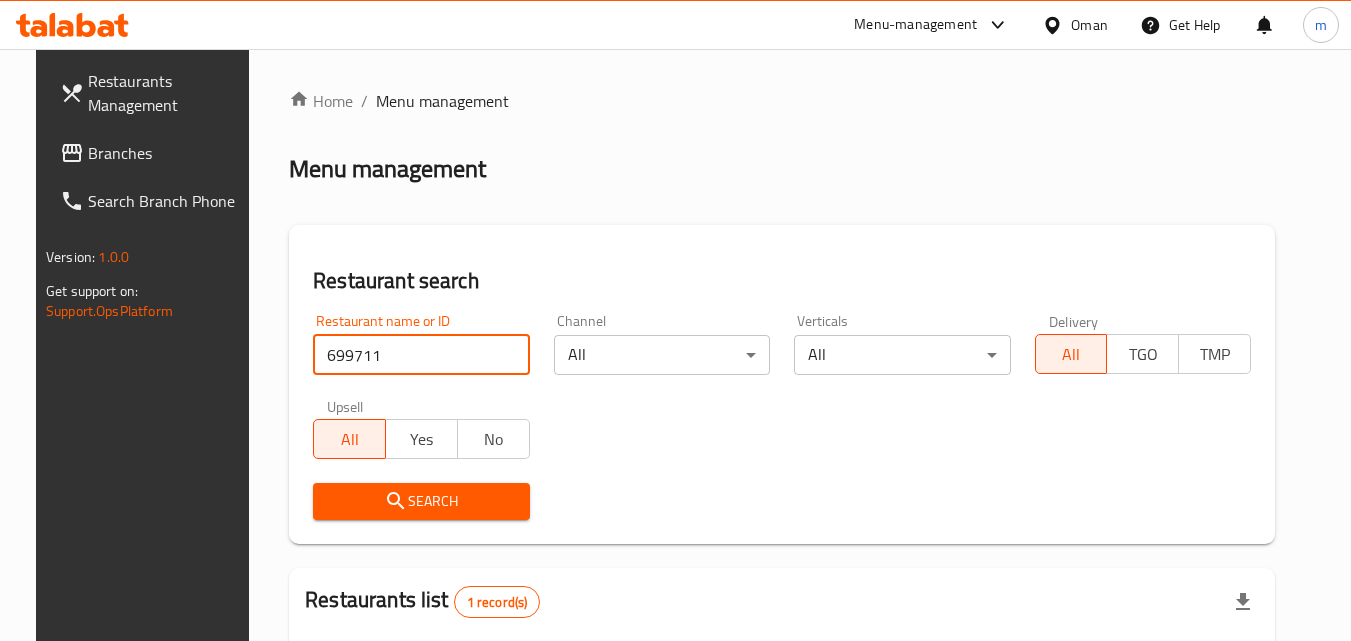 click on "Search" at bounding box center (421, 501) 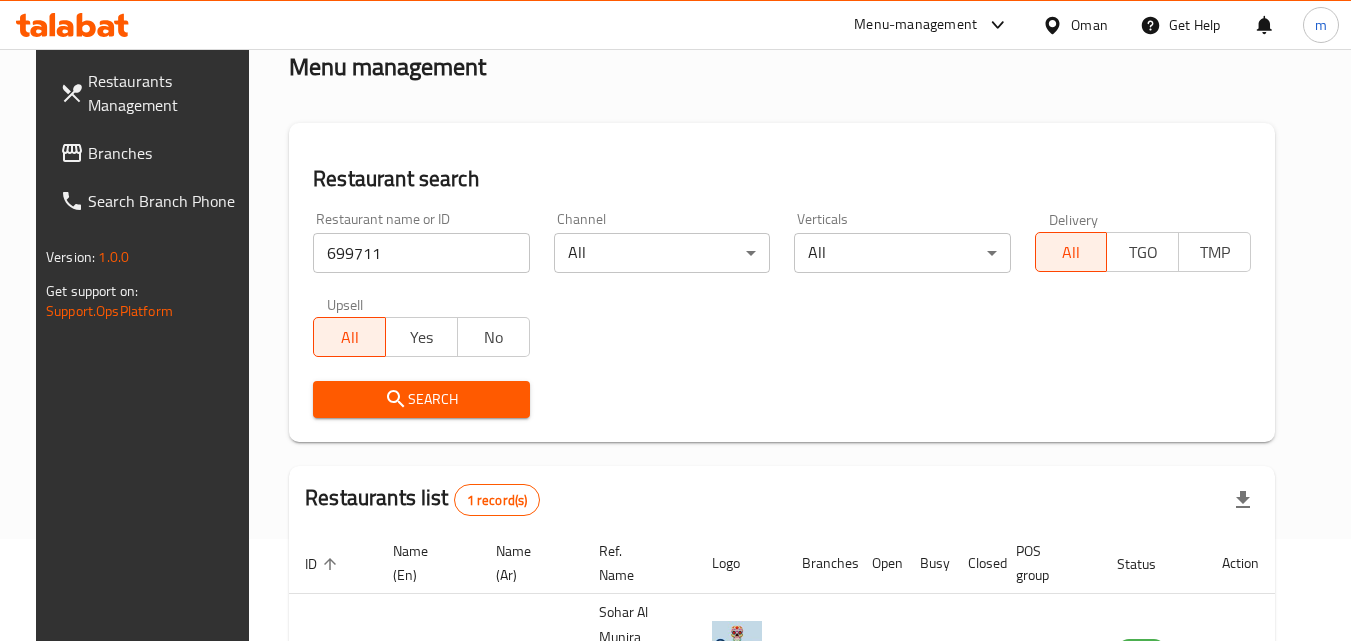 scroll, scrollTop: 200, scrollLeft: 0, axis: vertical 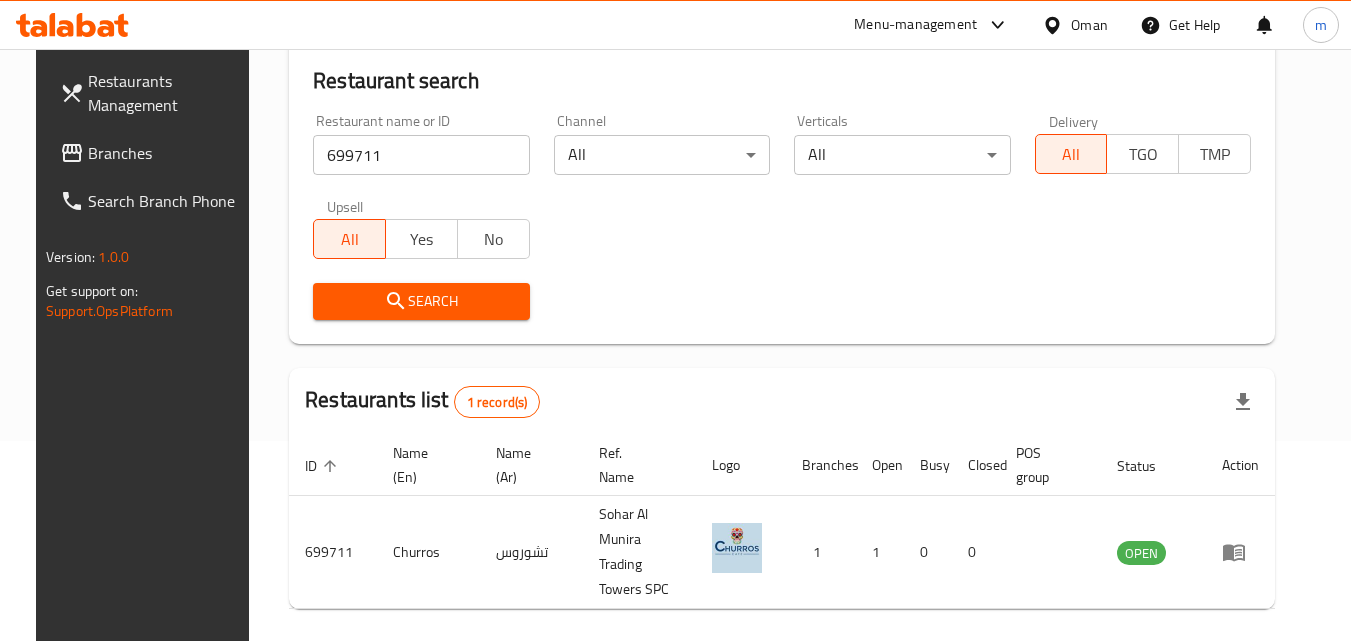 drag, startPoint x: 1090, startPoint y: 14, endPoint x: 1089, endPoint y: 24, distance: 10.049875 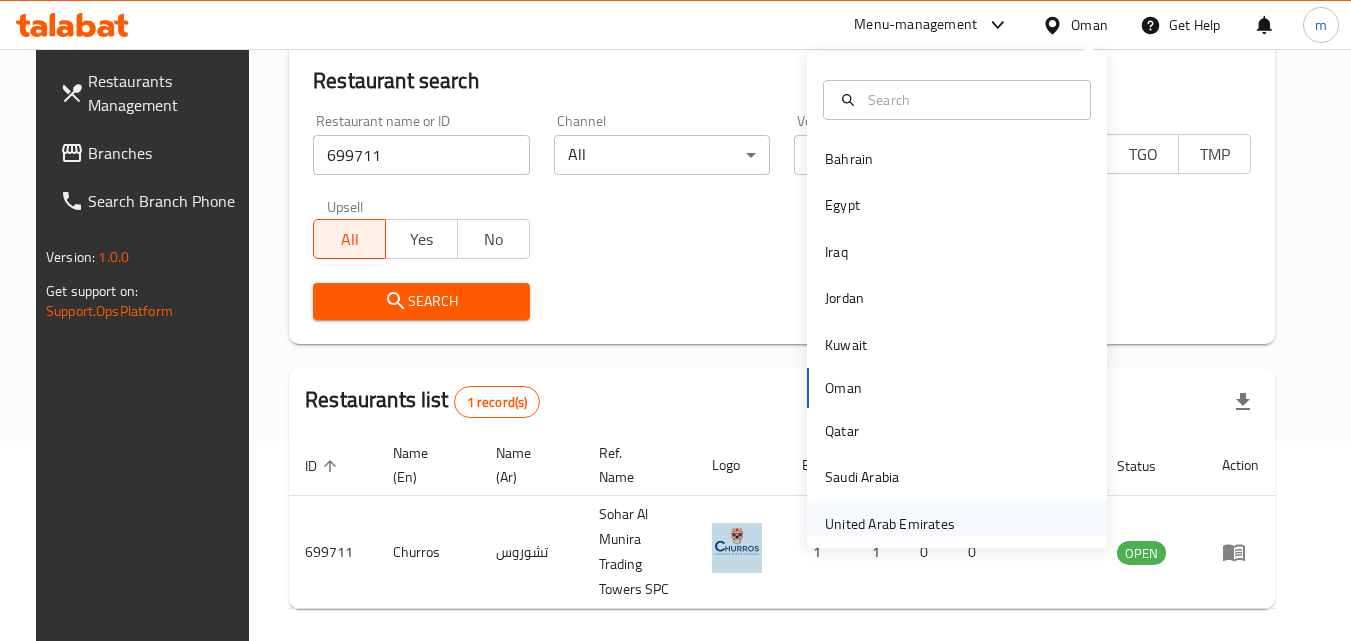 click on "United Arab Emirates" at bounding box center [890, 524] 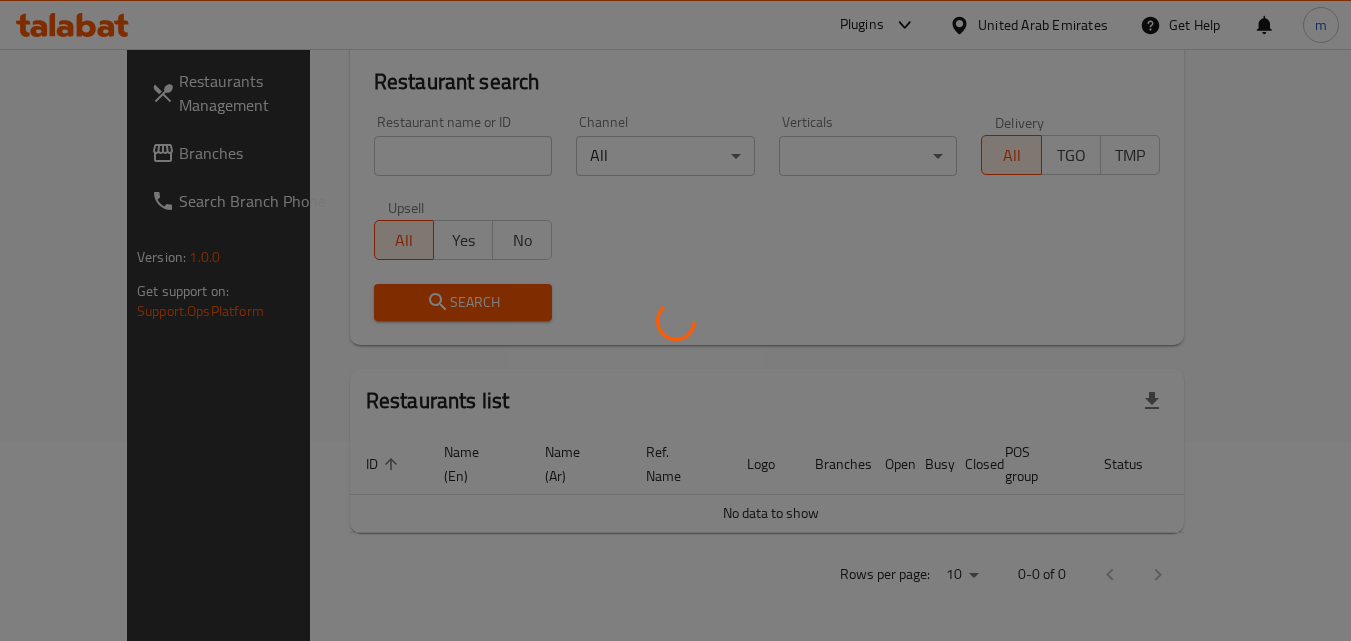scroll, scrollTop: 176, scrollLeft: 0, axis: vertical 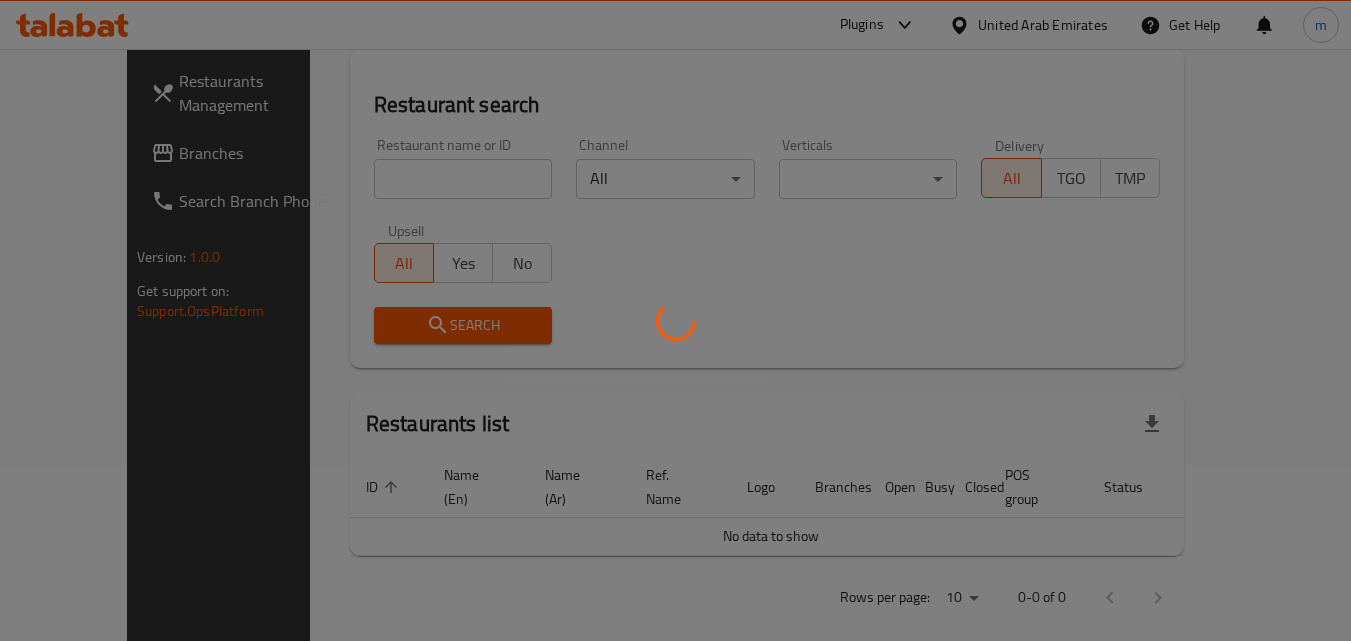 click at bounding box center [675, 320] 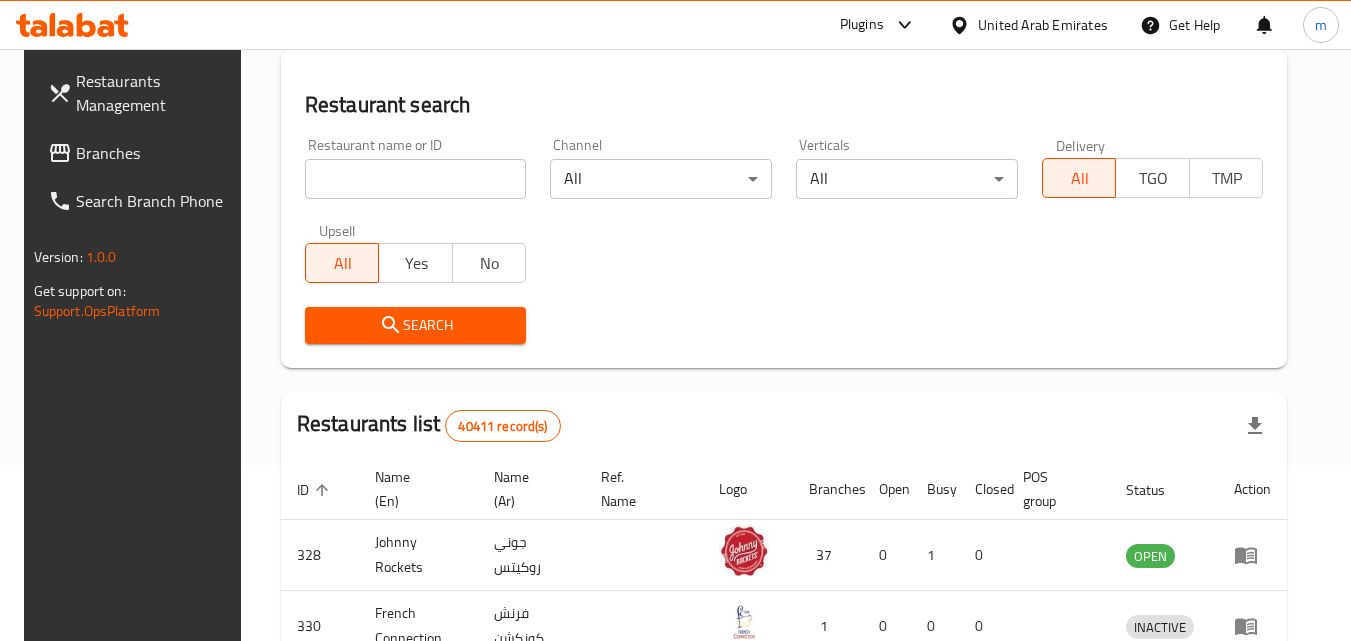 scroll, scrollTop: 200, scrollLeft: 0, axis: vertical 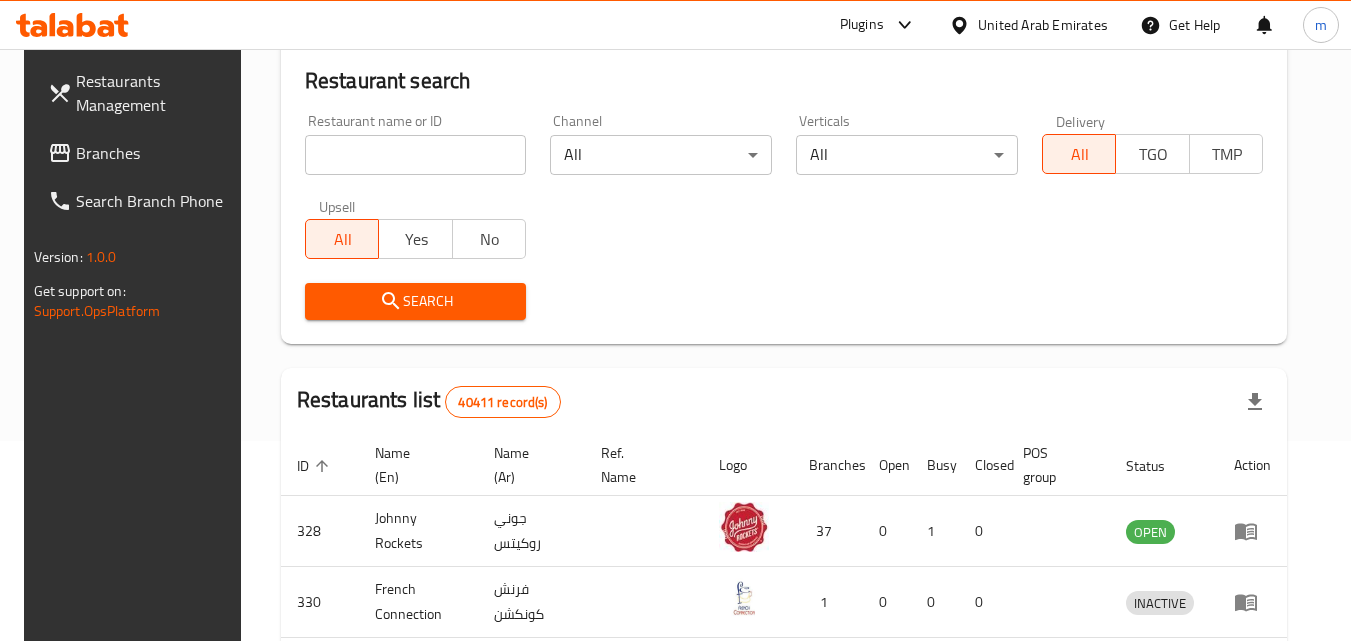 click on "Branches" at bounding box center (155, 153) 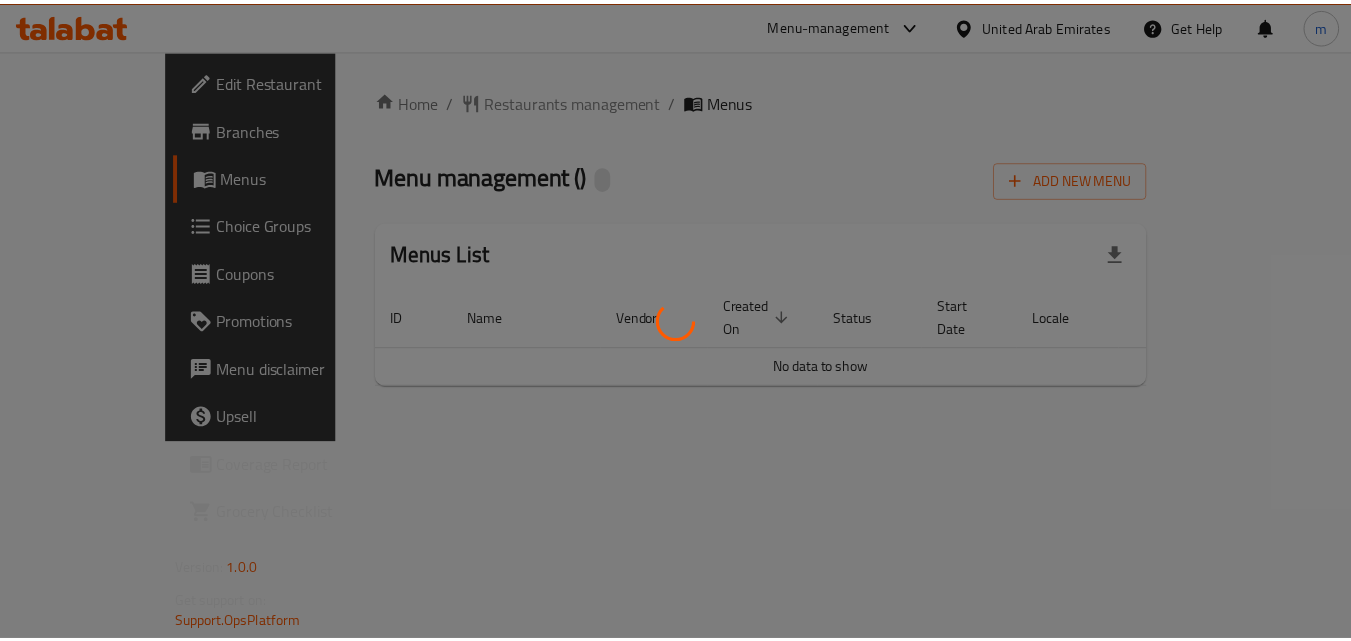 scroll, scrollTop: 0, scrollLeft: 0, axis: both 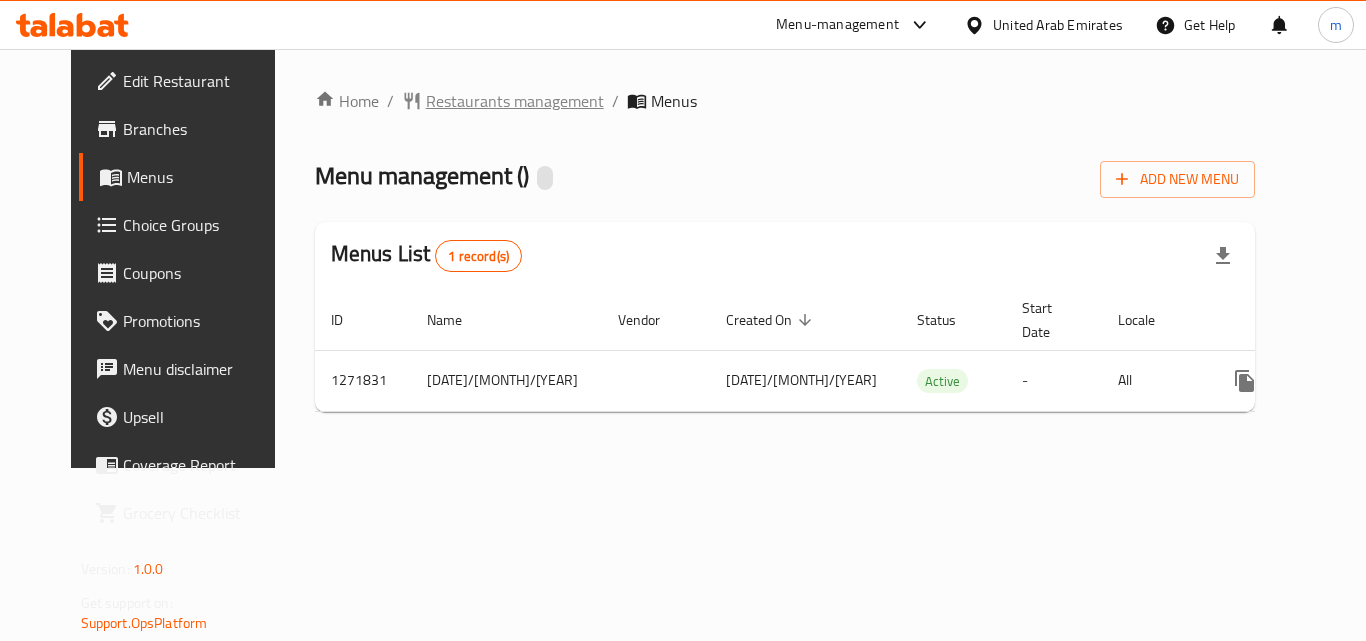 click on "Restaurants management" at bounding box center (515, 101) 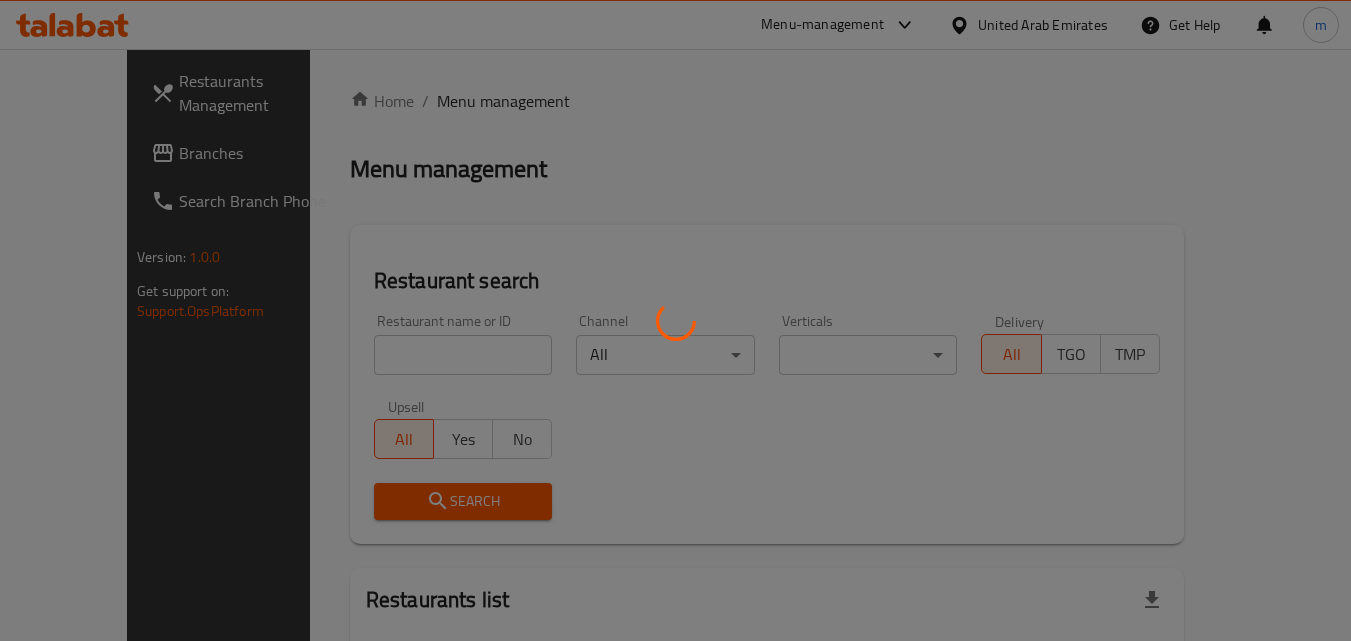 click at bounding box center (675, 320) 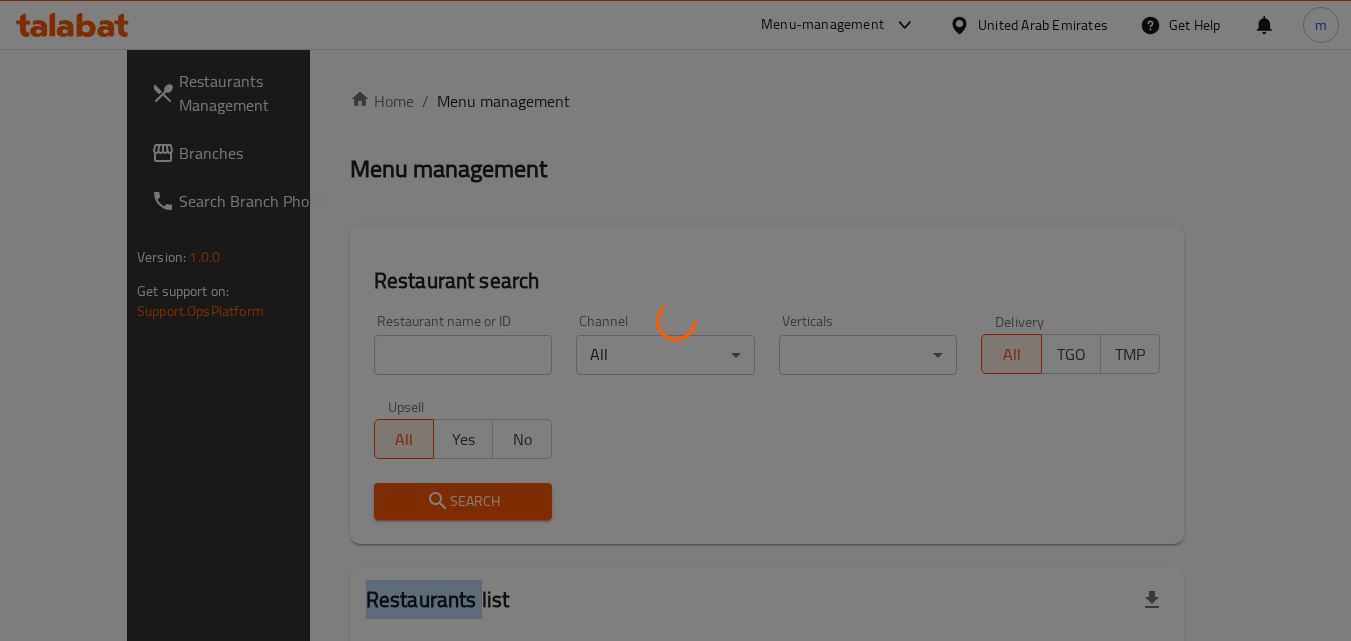click at bounding box center (675, 320) 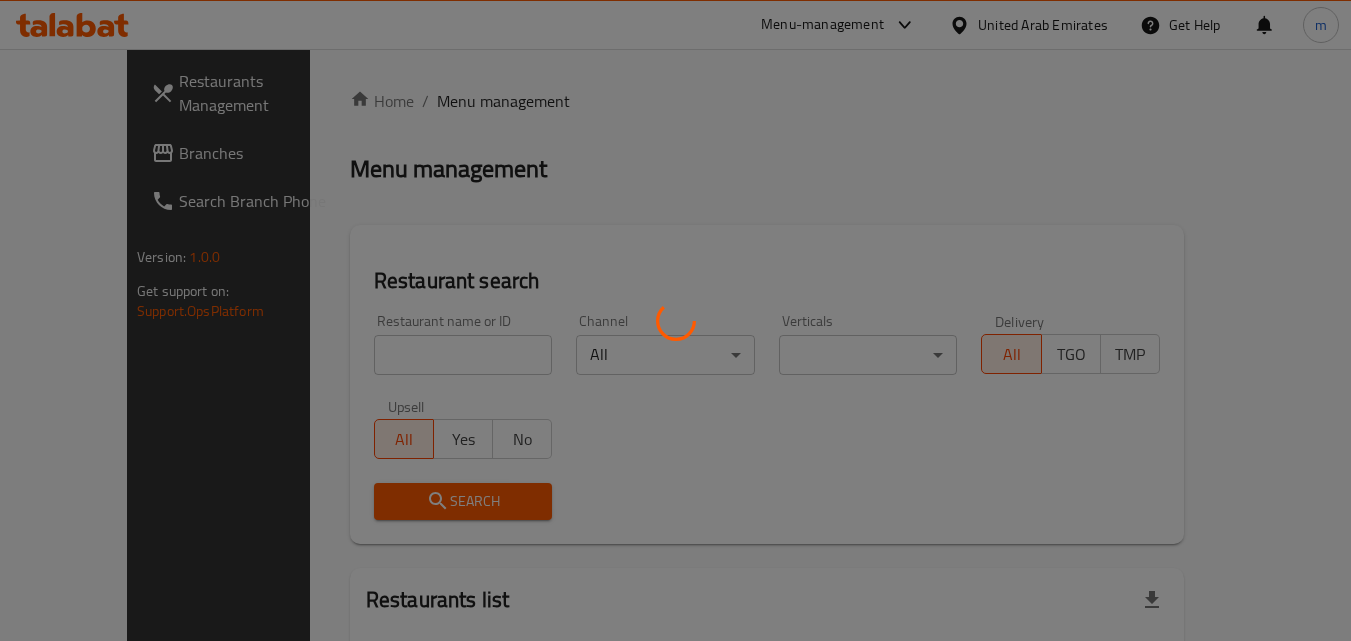 click 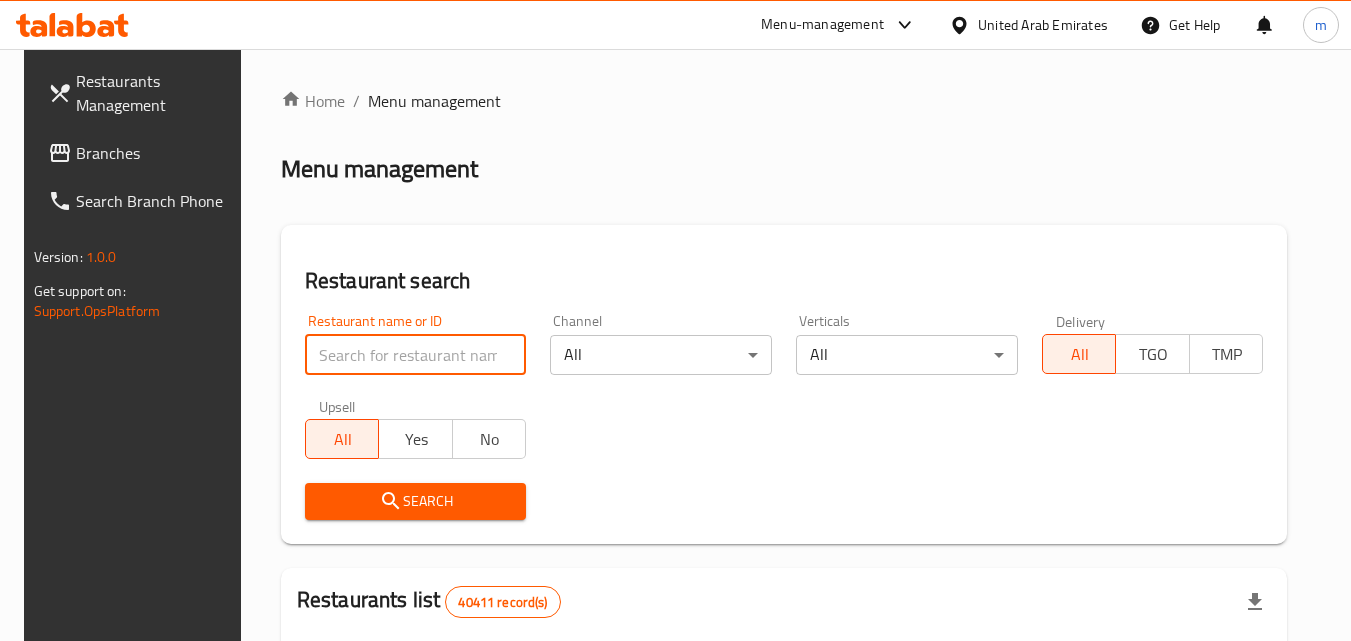 click at bounding box center [416, 355] 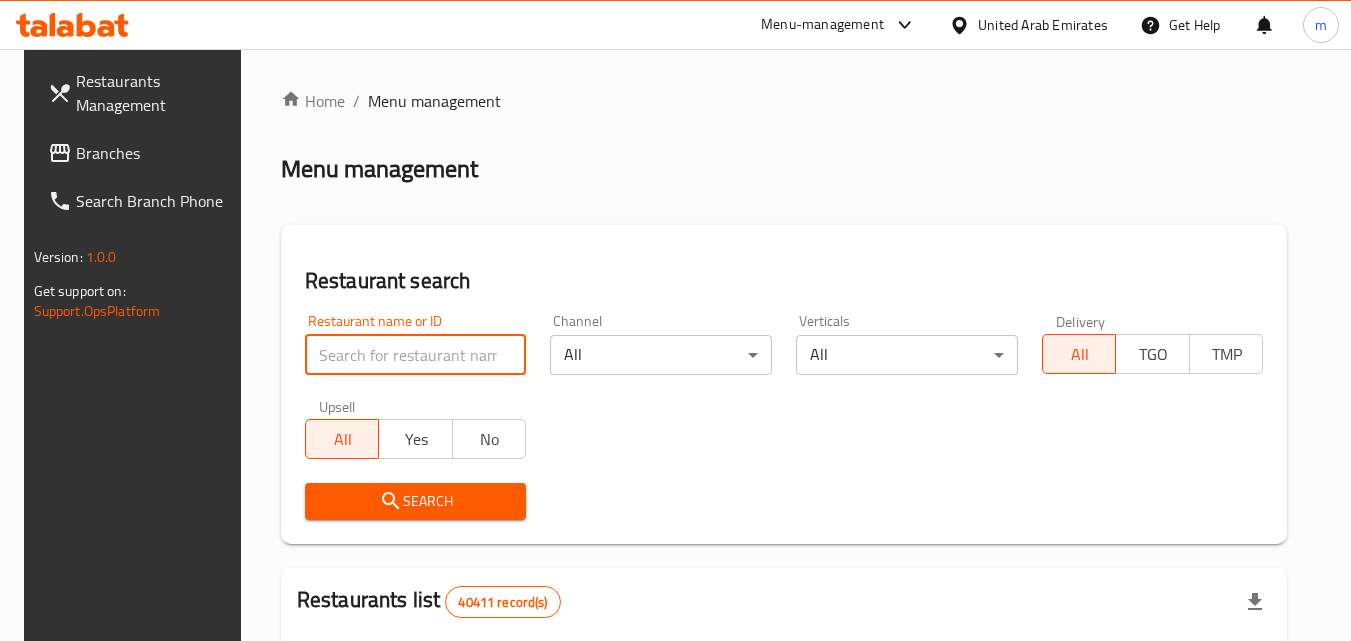 paste on "689968" 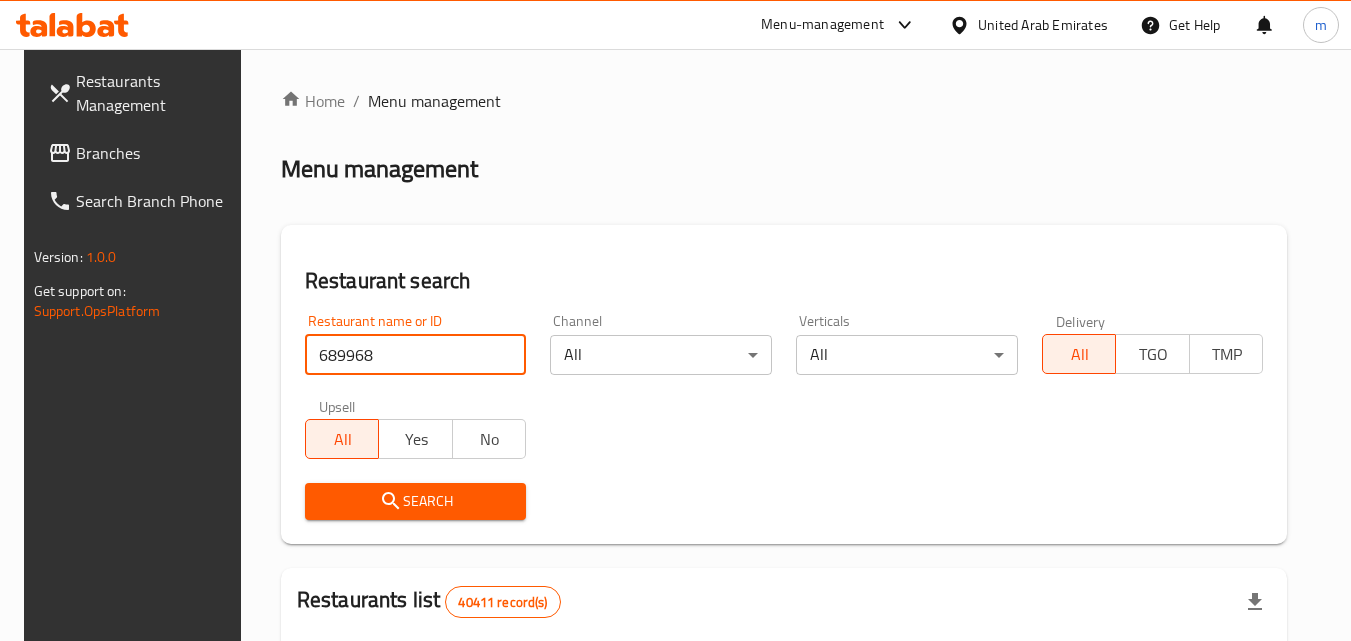 type on "689968" 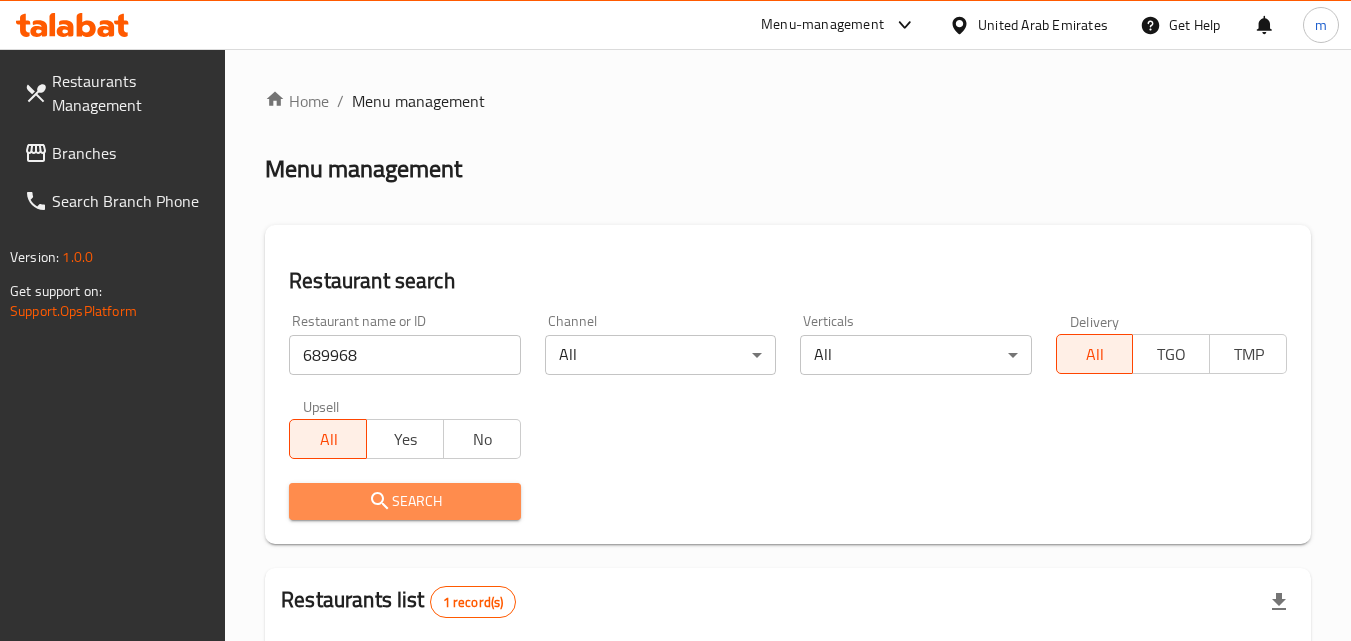 click on "Search" at bounding box center [404, 501] 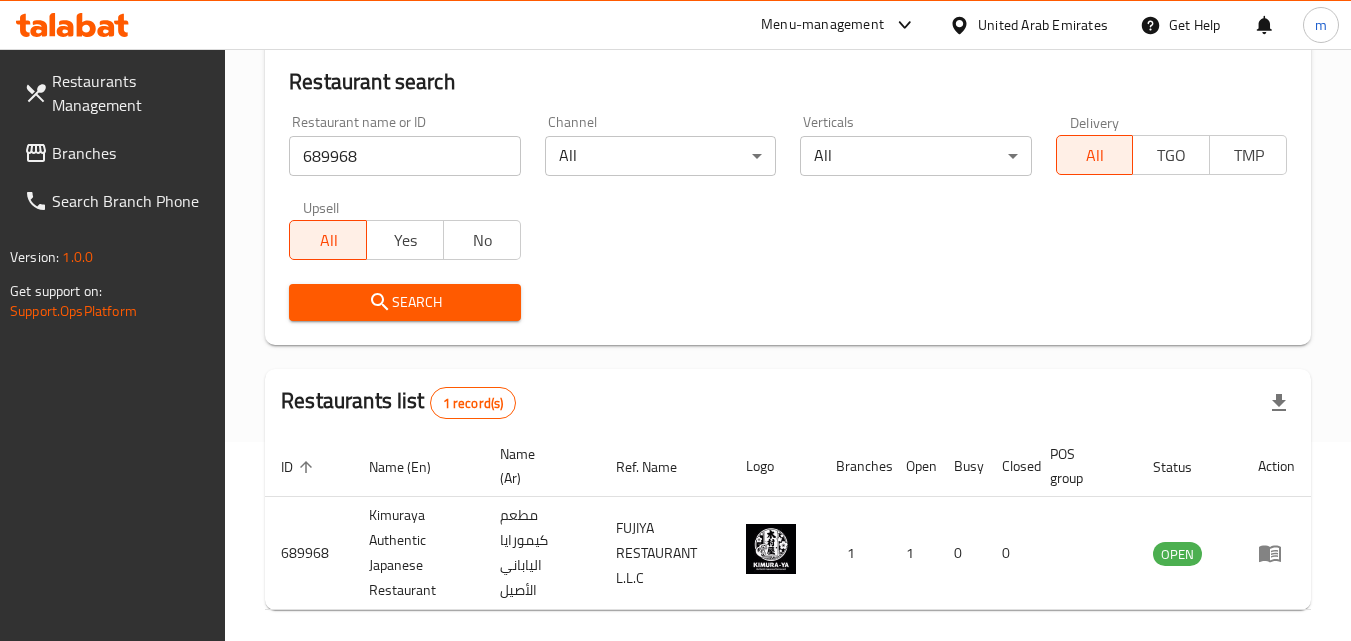 scroll, scrollTop: 200, scrollLeft: 0, axis: vertical 